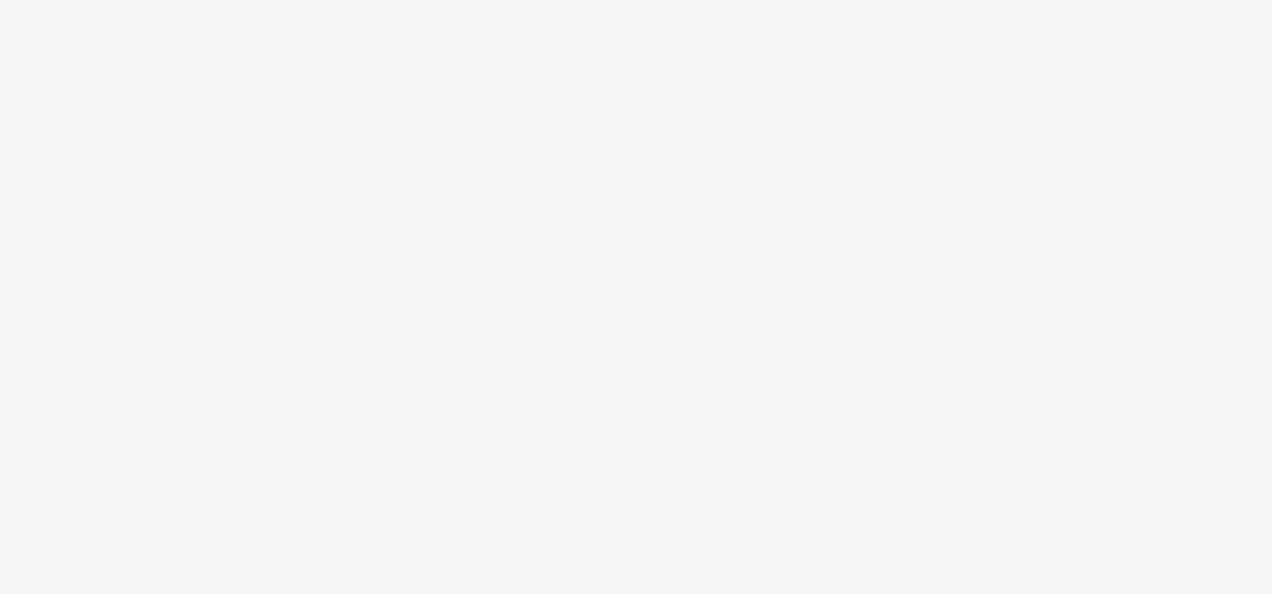 scroll, scrollTop: 0, scrollLeft: 0, axis: both 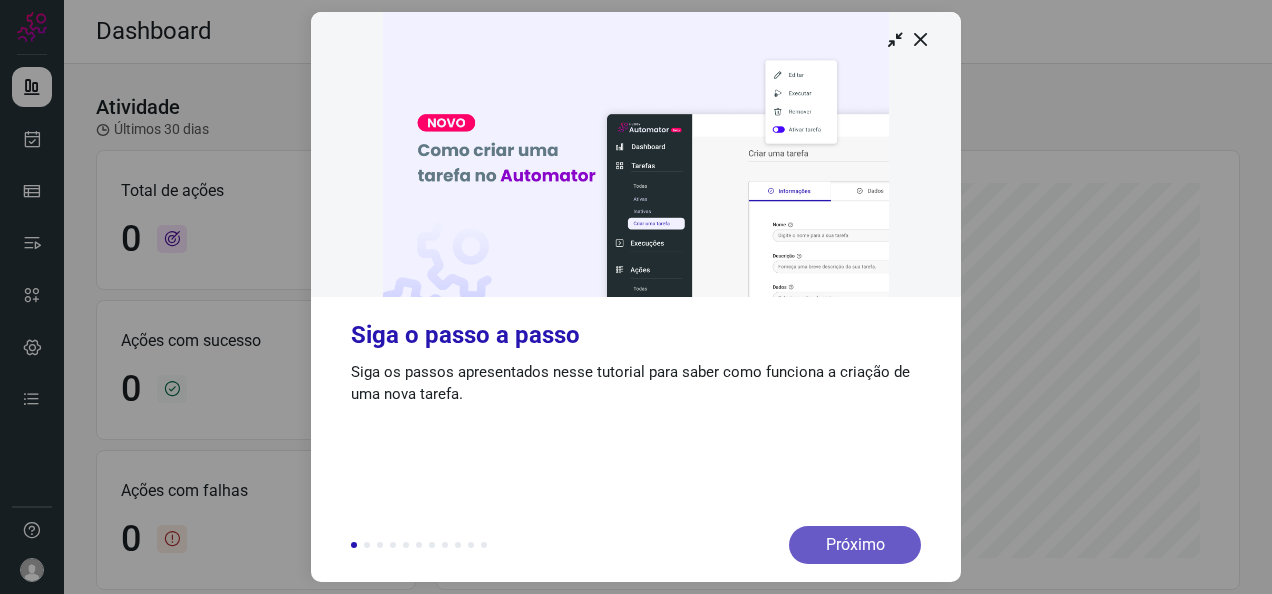 click on "Próximo" at bounding box center (855, 545) 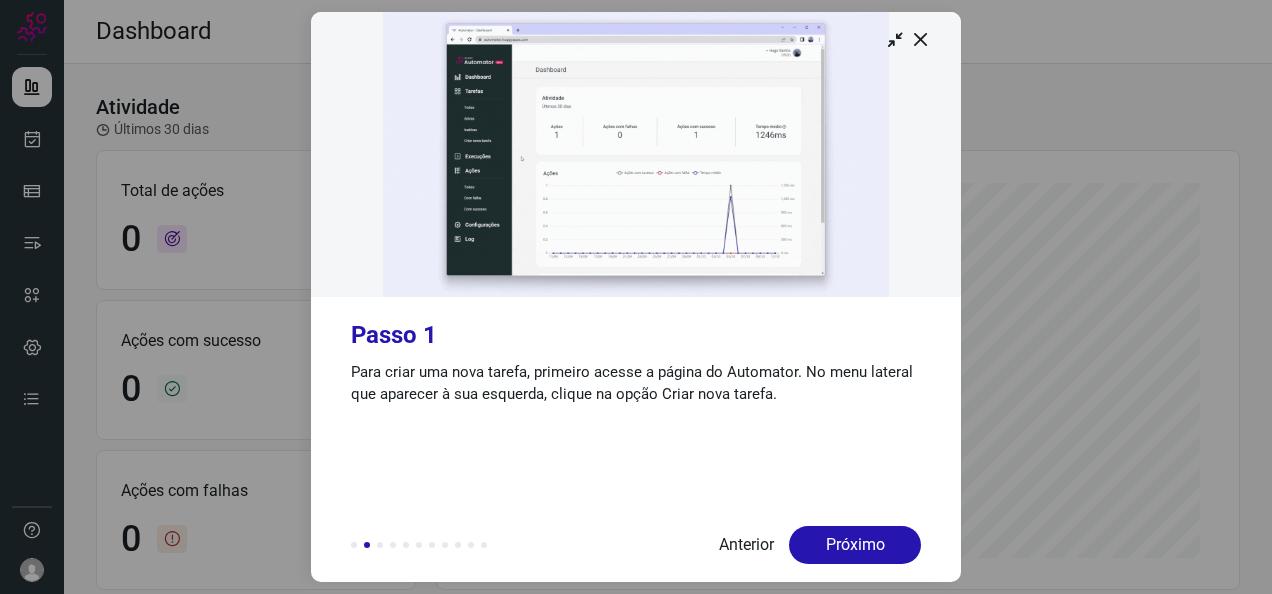 click on "Próximo" at bounding box center (855, 545) 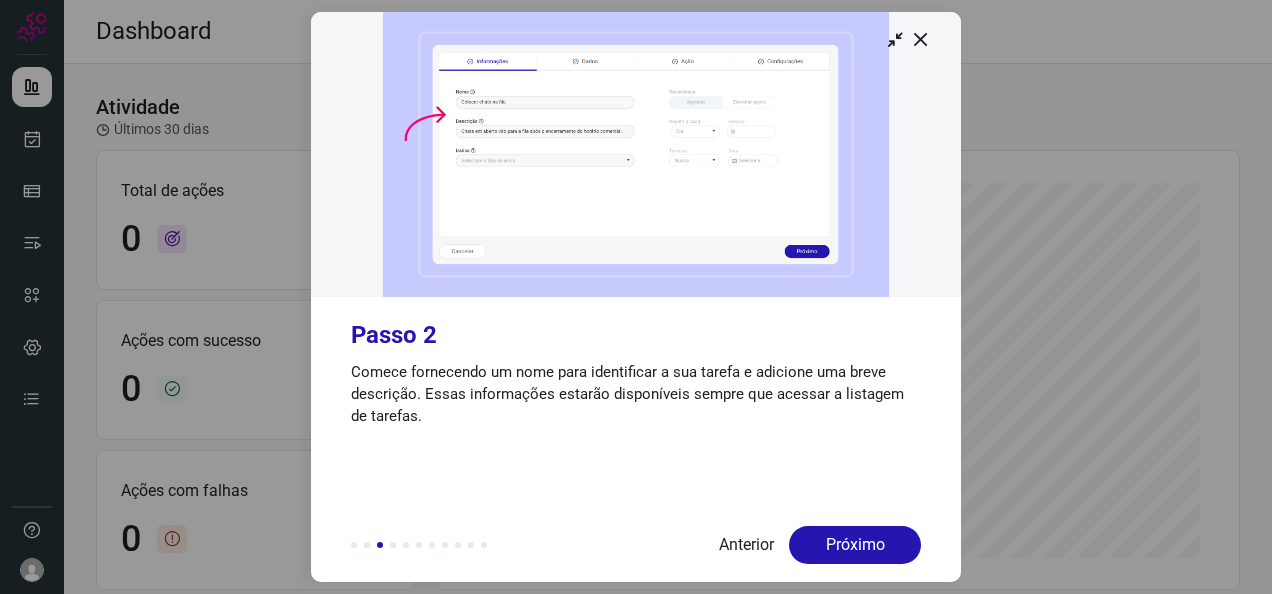 click on "Próximo" at bounding box center (855, 545) 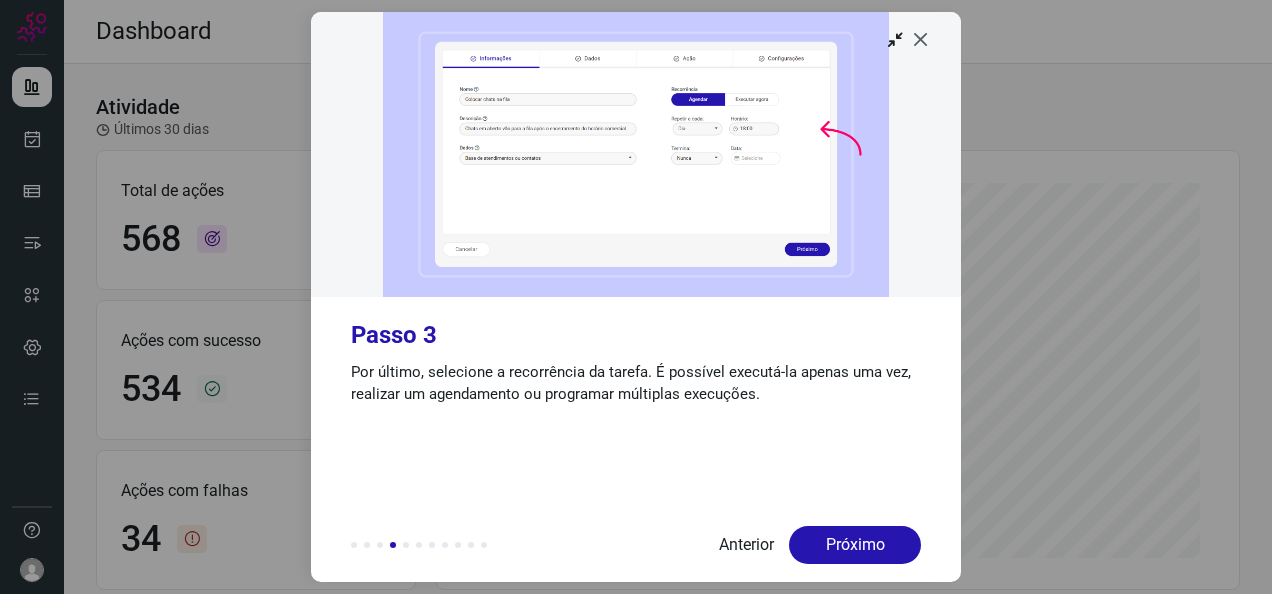 click at bounding box center (921, 39) 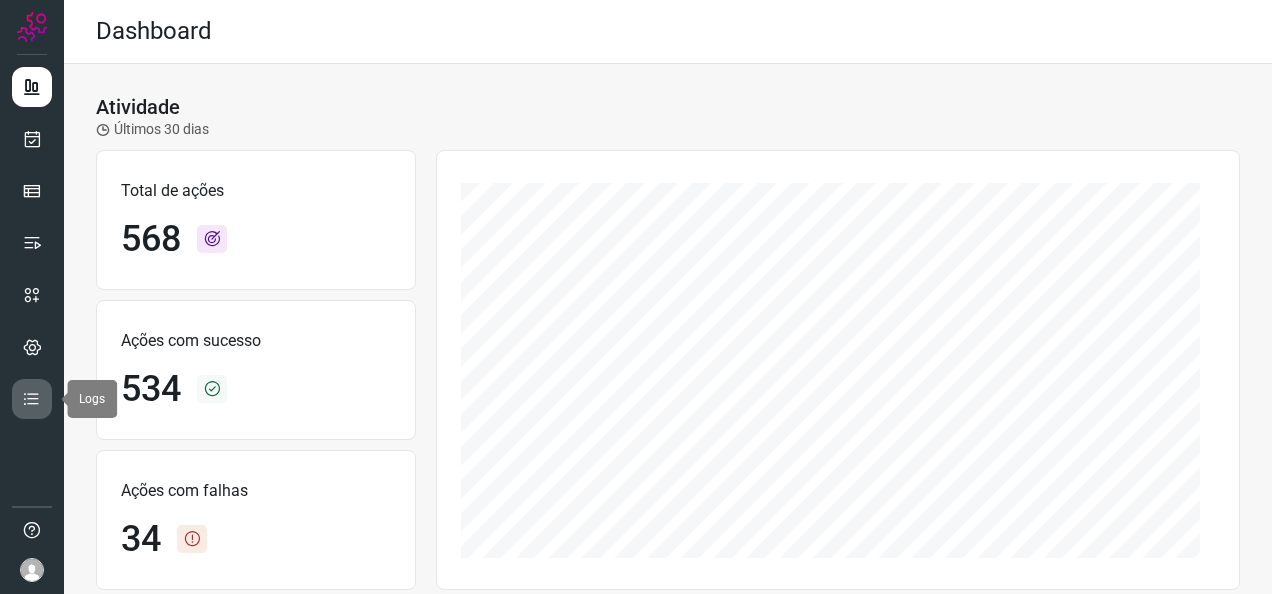 click at bounding box center (32, 399) 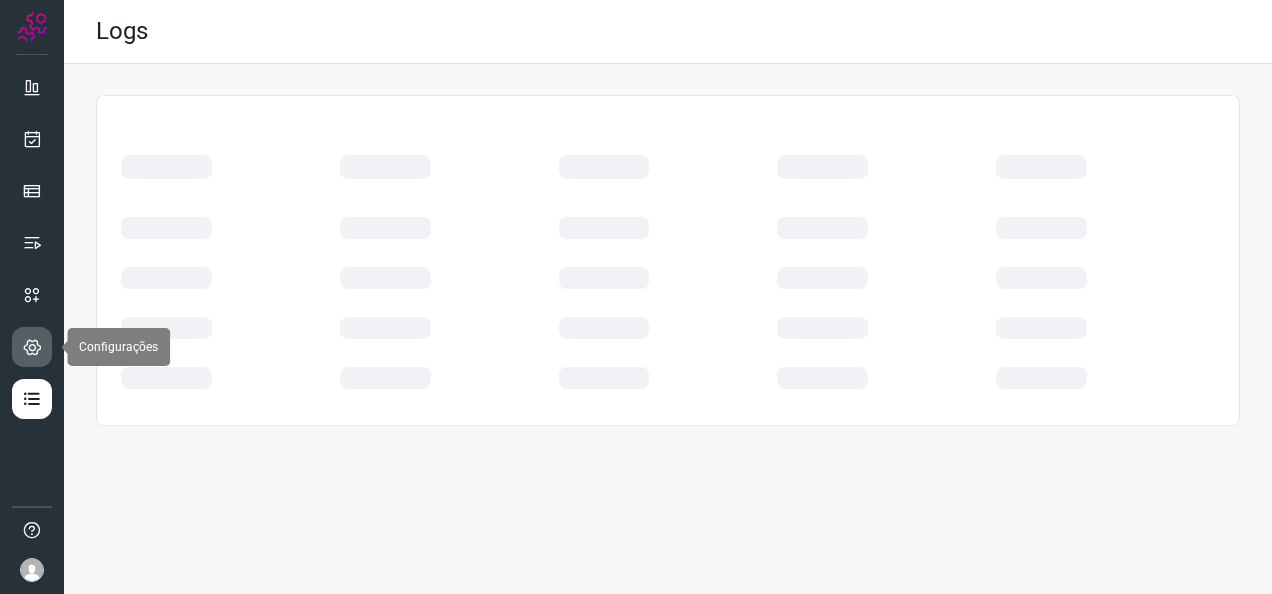 click at bounding box center (32, 347) 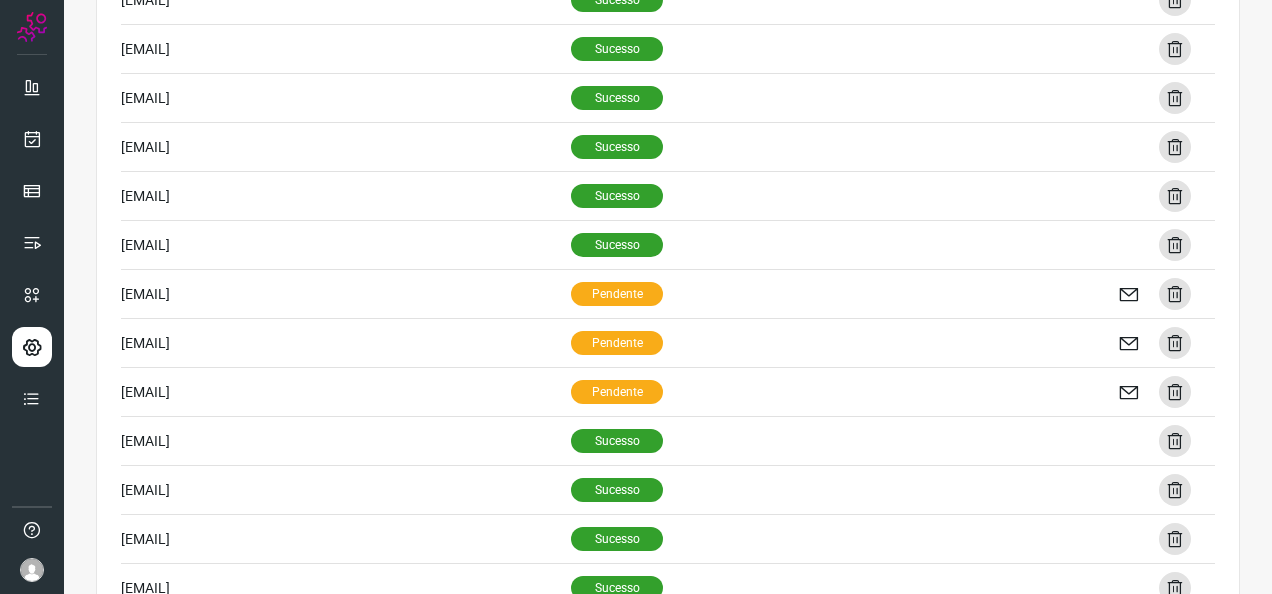 scroll, scrollTop: 0, scrollLeft: 0, axis: both 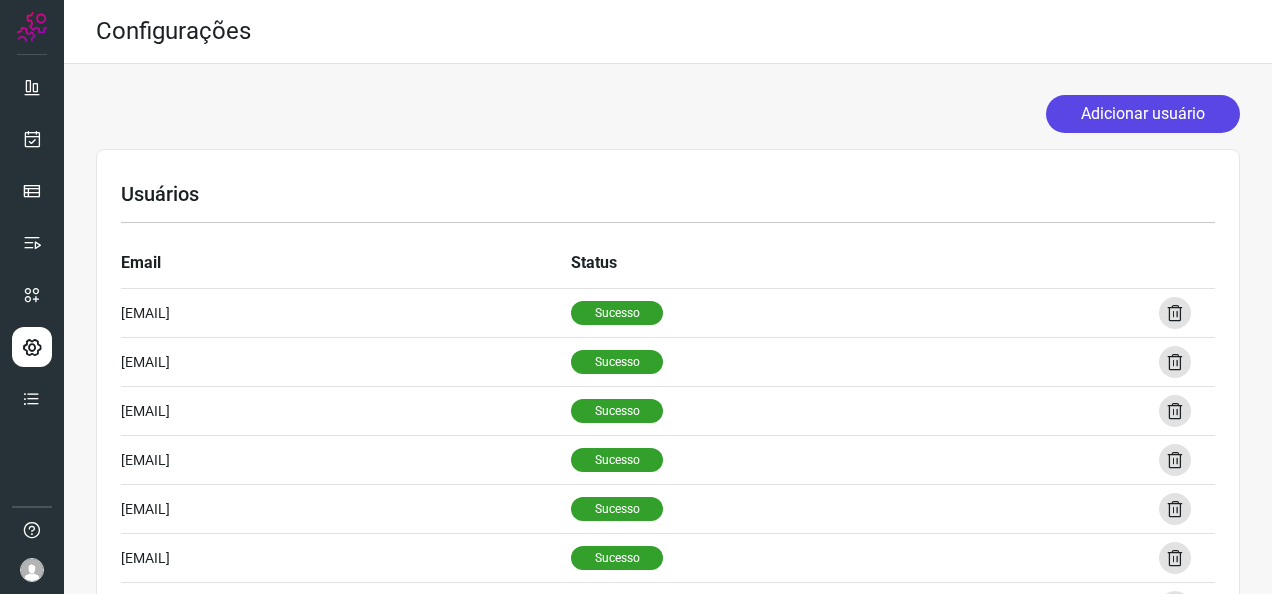 click on "Adicionar usuário" at bounding box center (1143, 114) 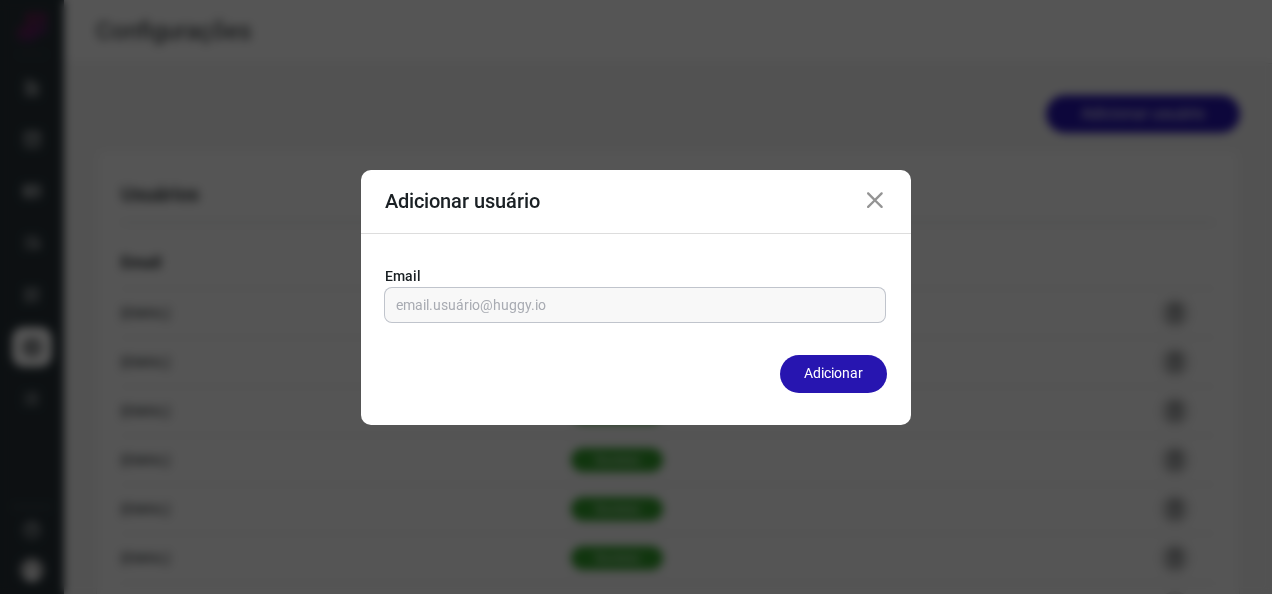 click at bounding box center [635, 305] 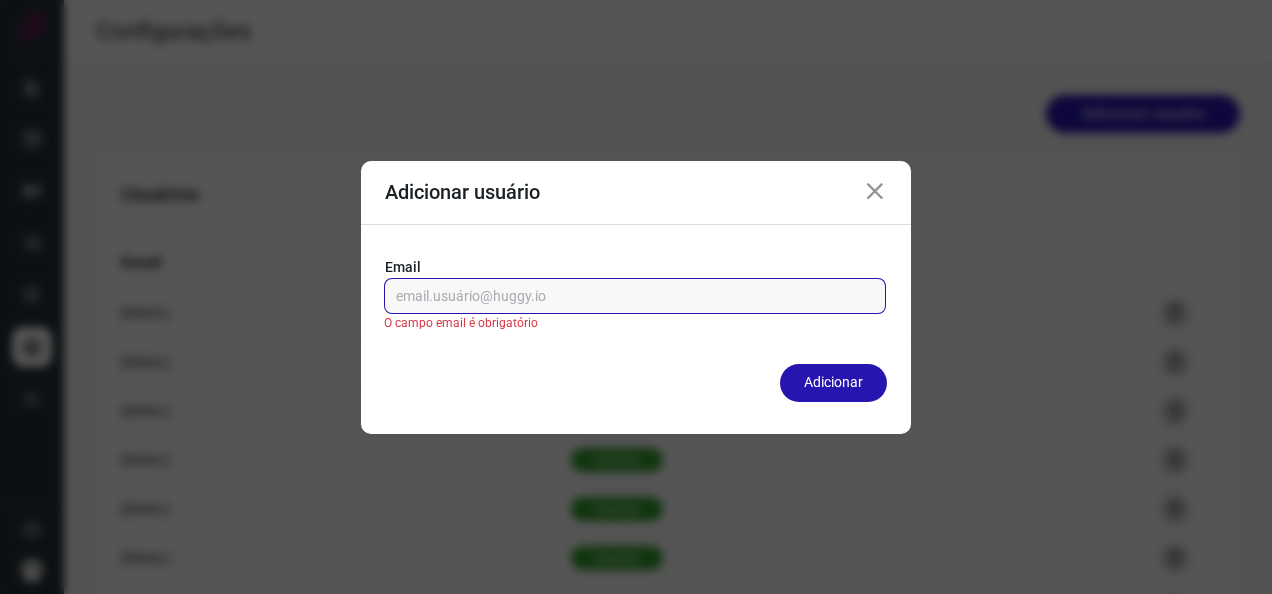 paste on "[EMAIL]" 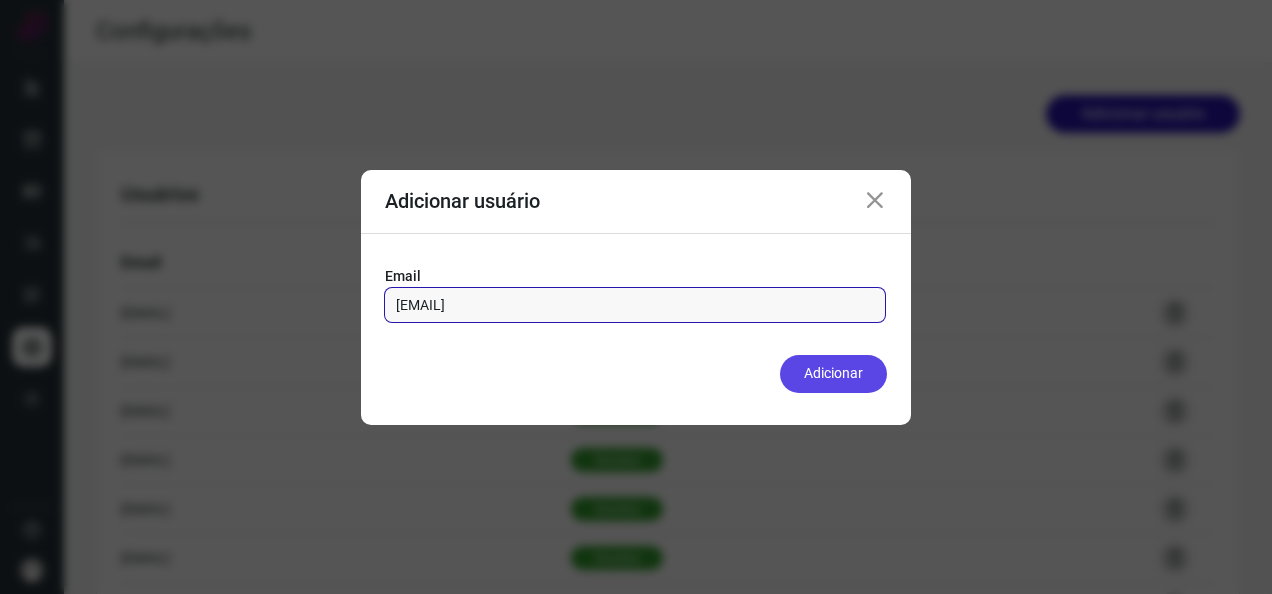 type on "[EMAIL]" 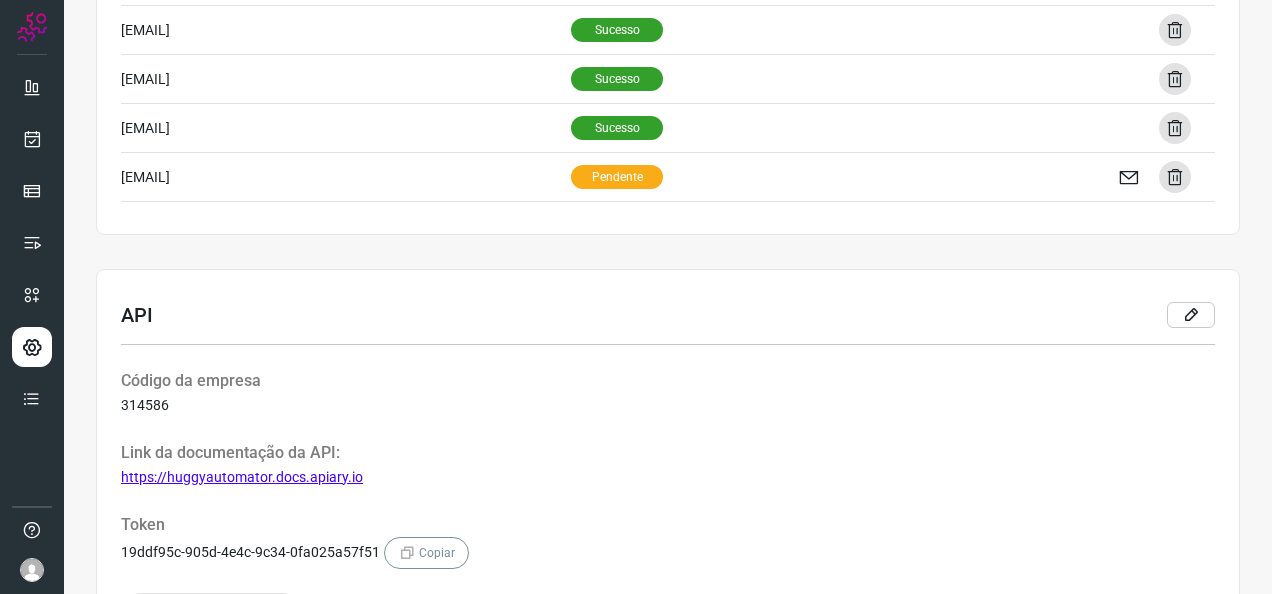 scroll, scrollTop: 1181, scrollLeft: 0, axis: vertical 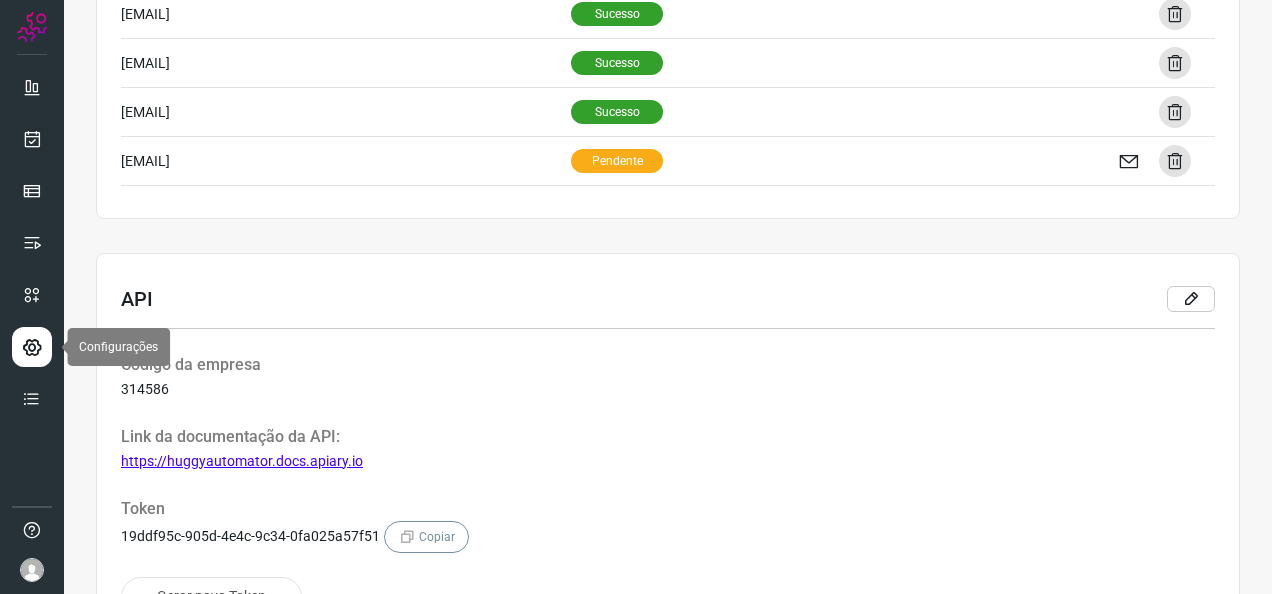 click at bounding box center [32, 347] 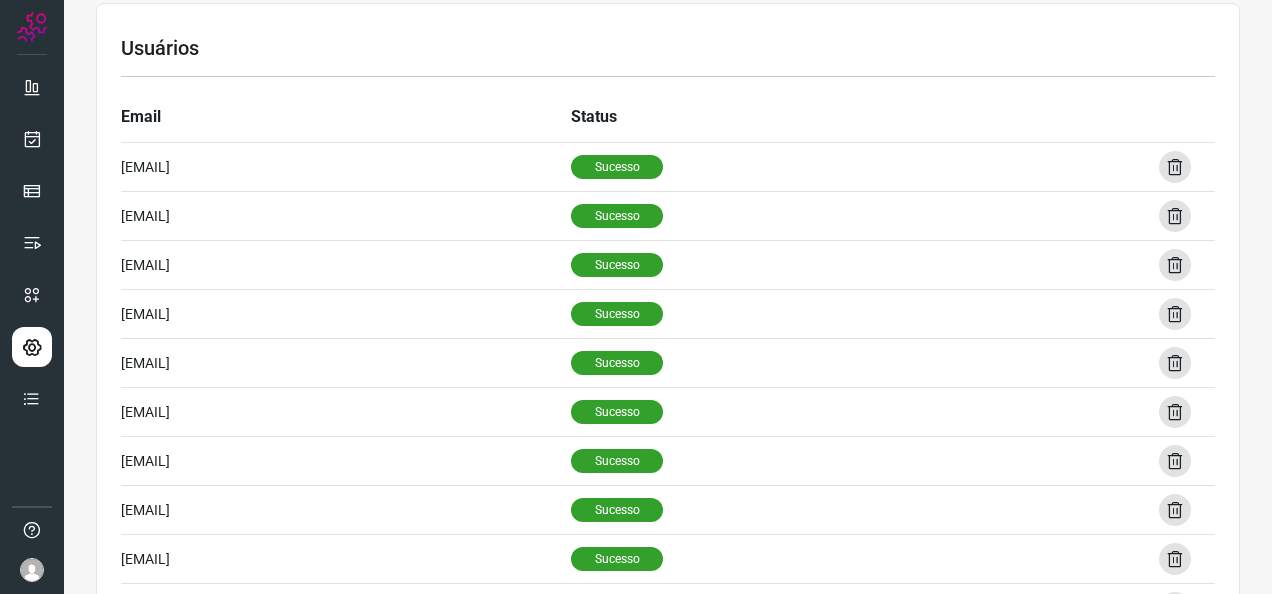 scroll, scrollTop: 0, scrollLeft: 0, axis: both 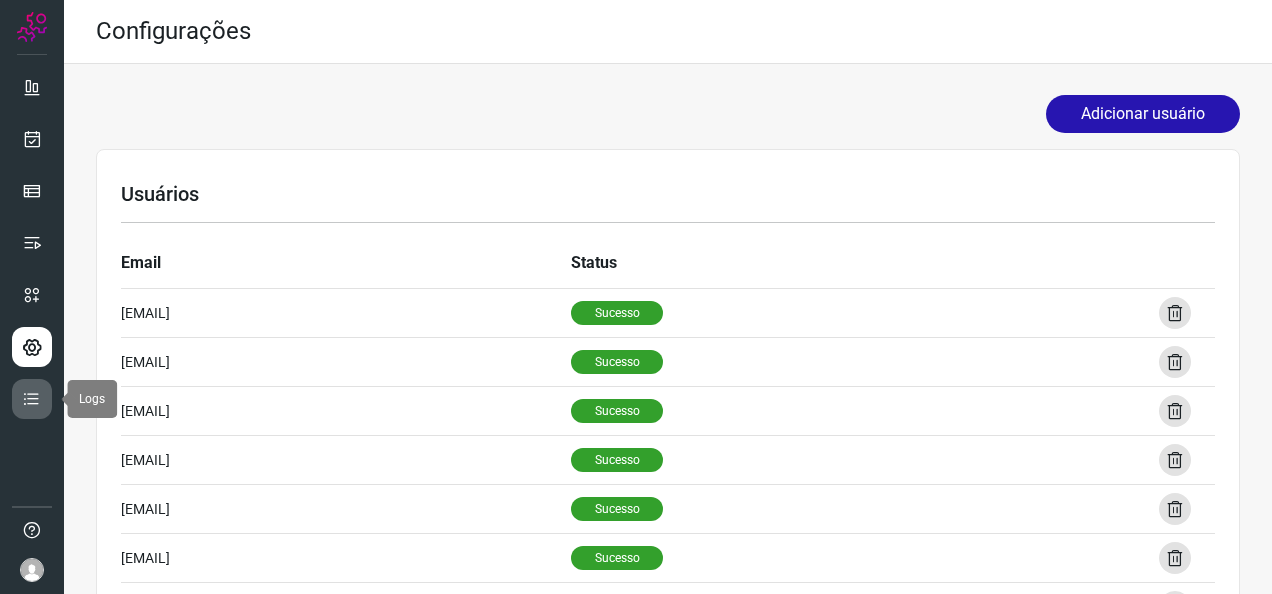 click at bounding box center [32, 399] 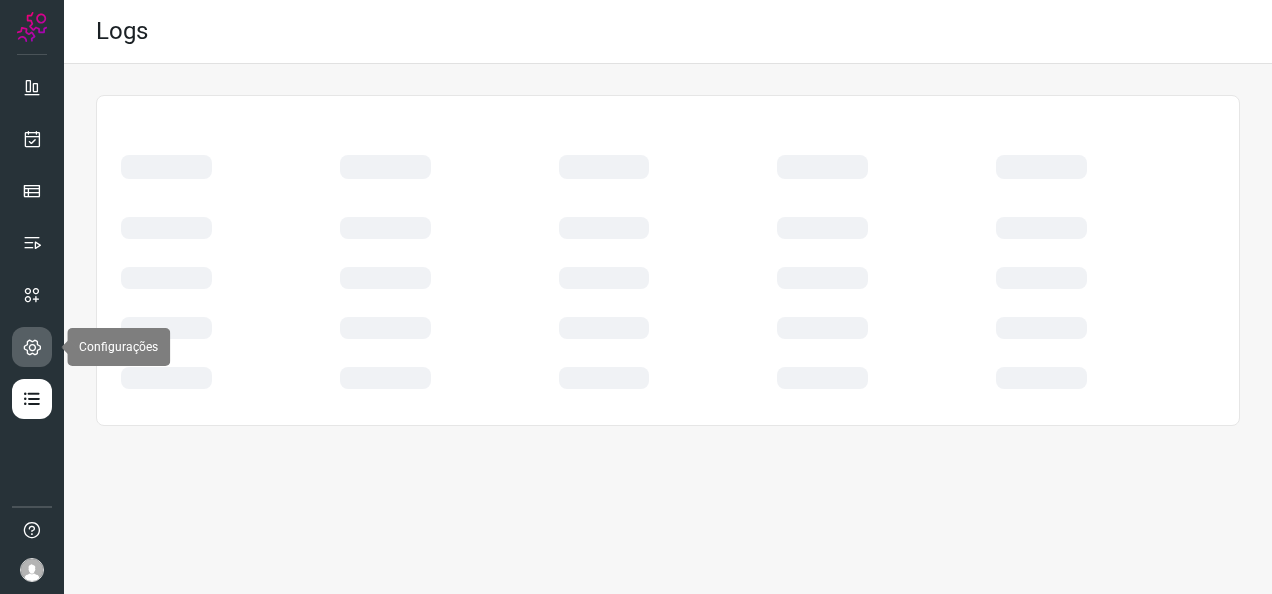 click at bounding box center (32, 347) 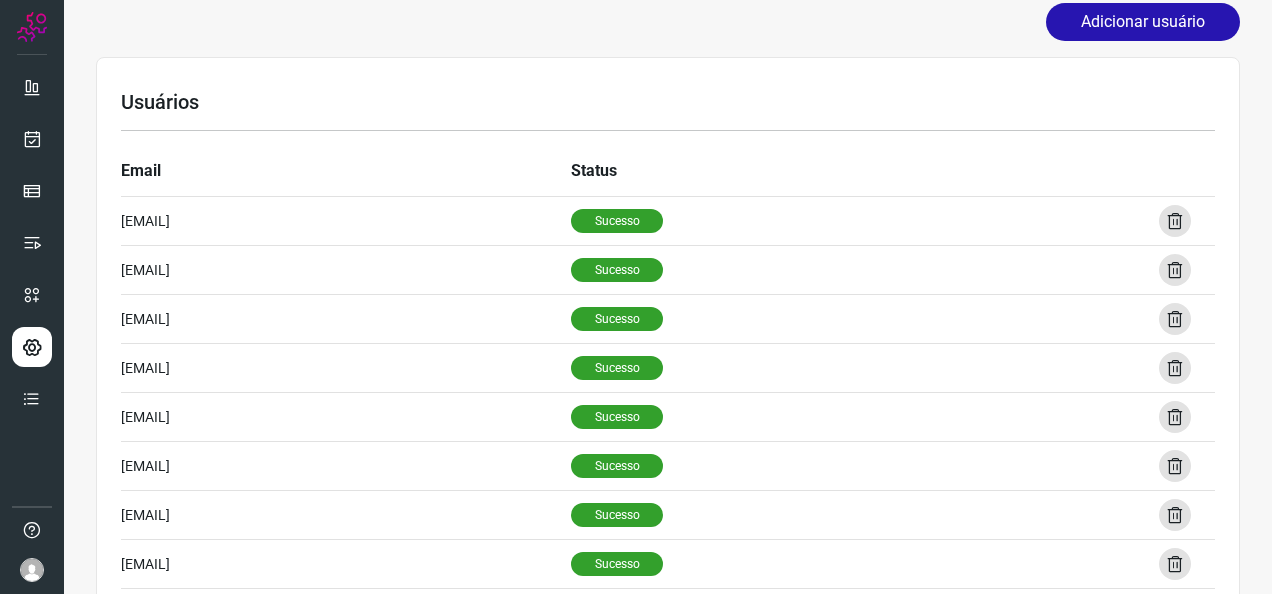 scroll, scrollTop: 0, scrollLeft: 0, axis: both 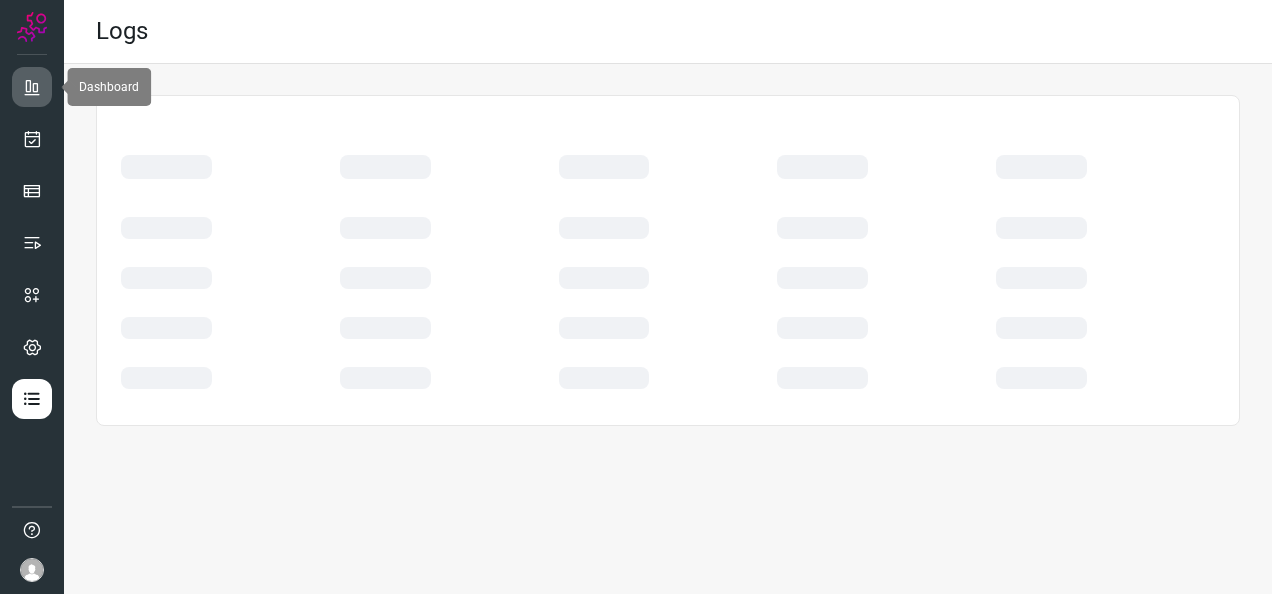 click at bounding box center [32, 87] 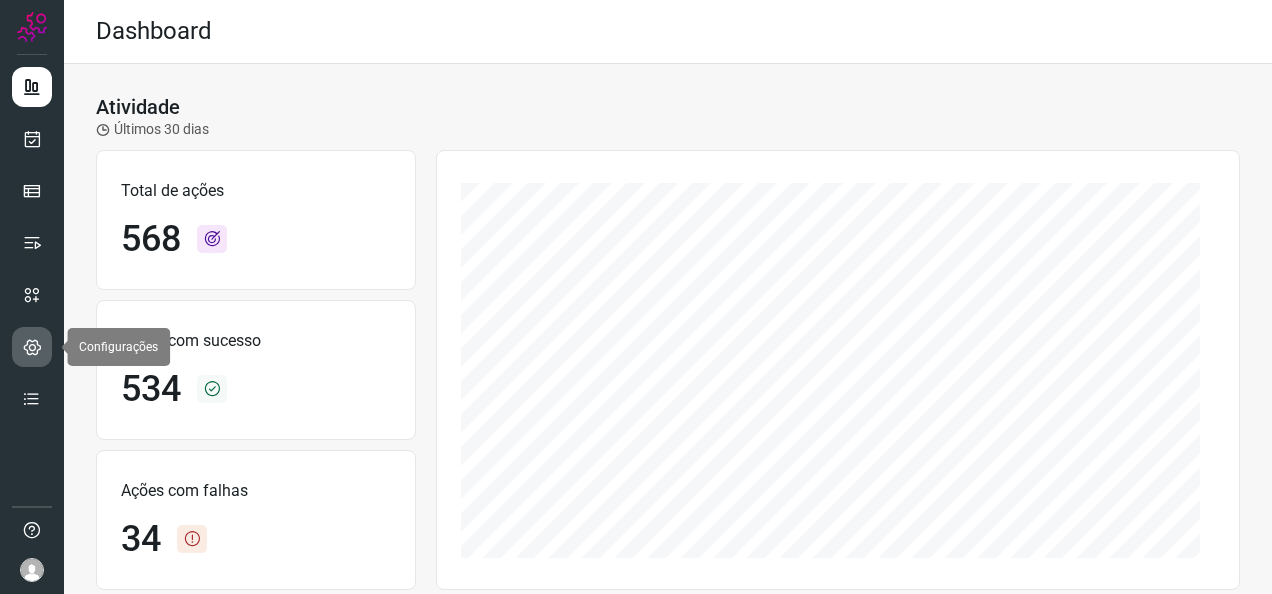 click at bounding box center (32, 347) 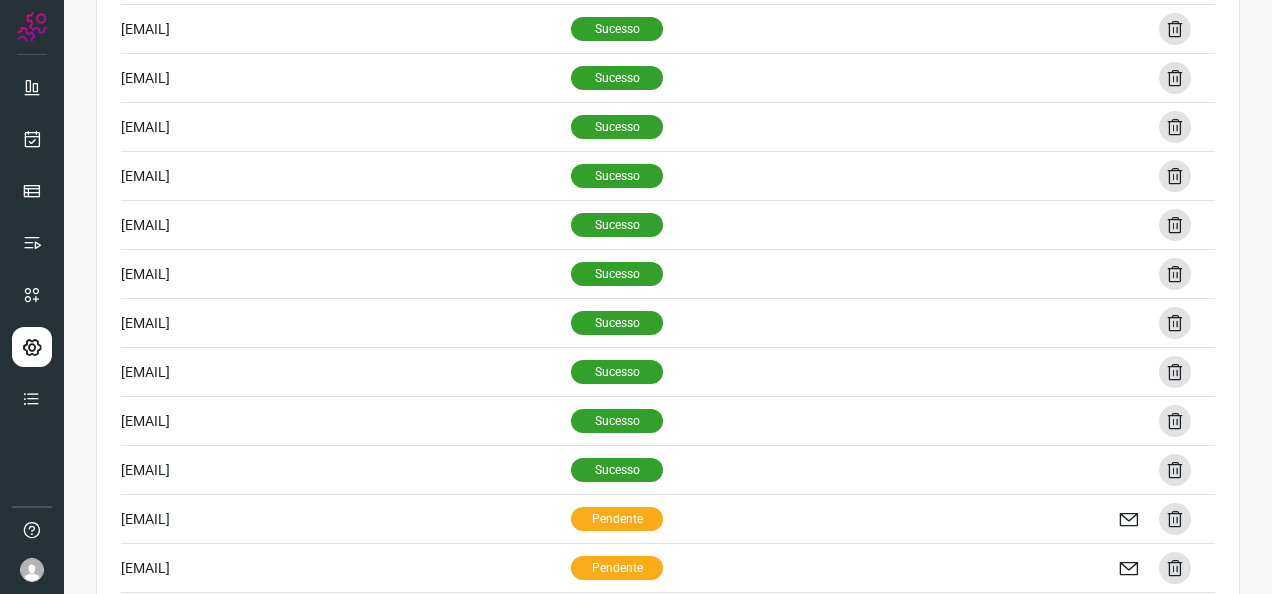 scroll, scrollTop: 0, scrollLeft: 0, axis: both 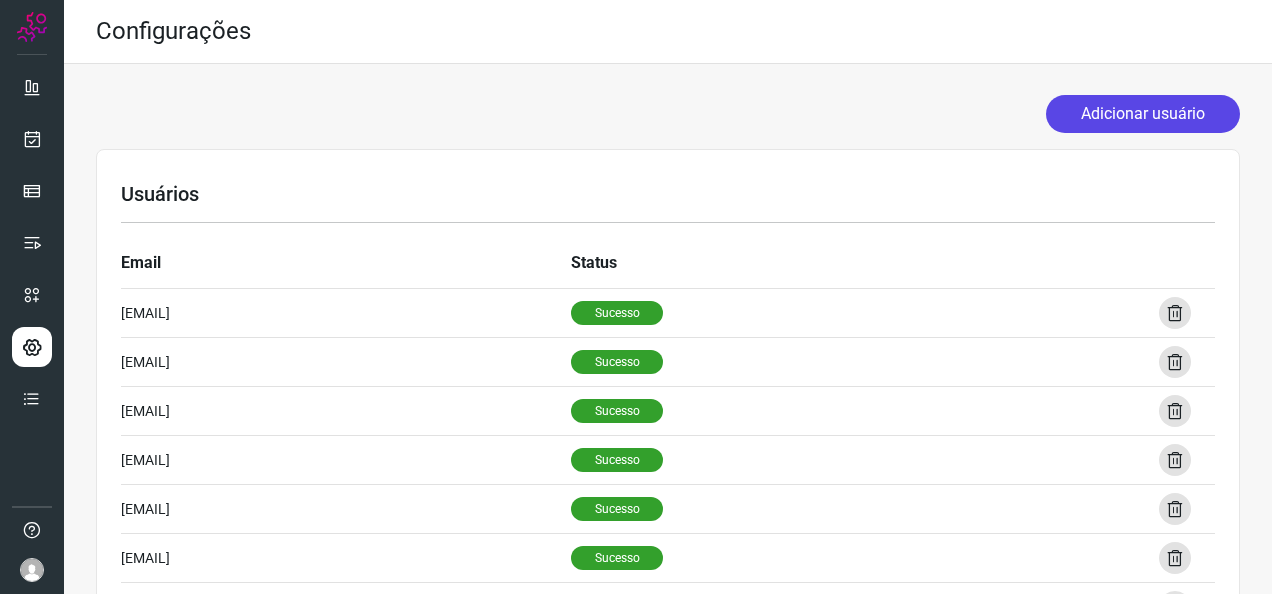 click on "Adicionar usuário" at bounding box center (1143, 114) 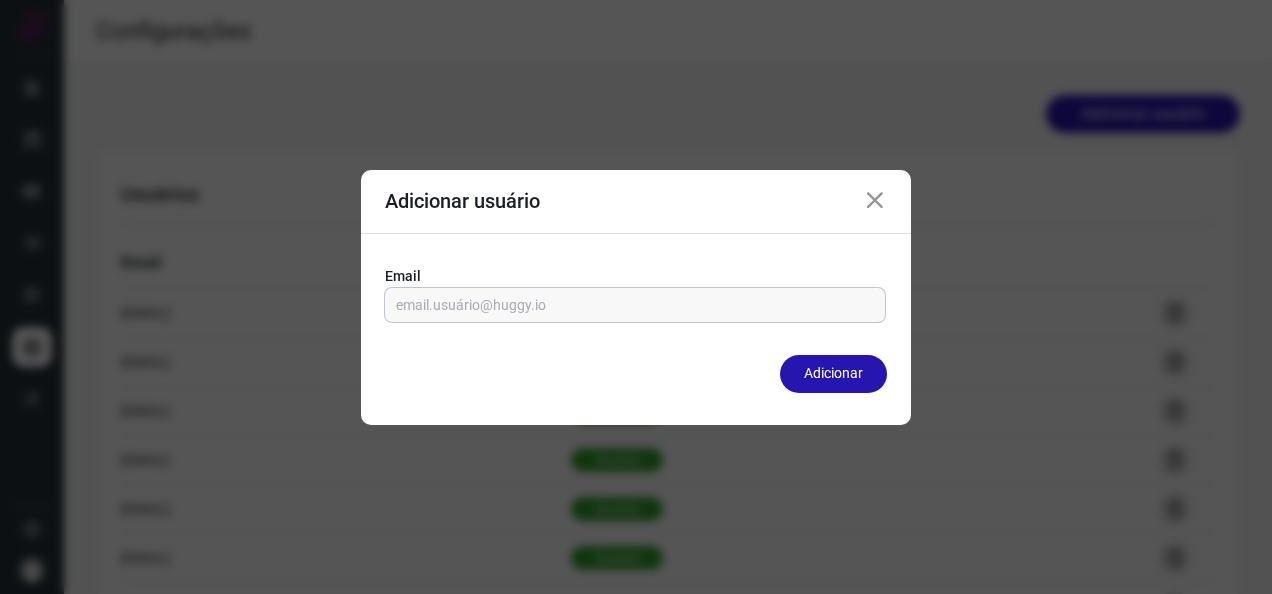 click at bounding box center (635, 305) 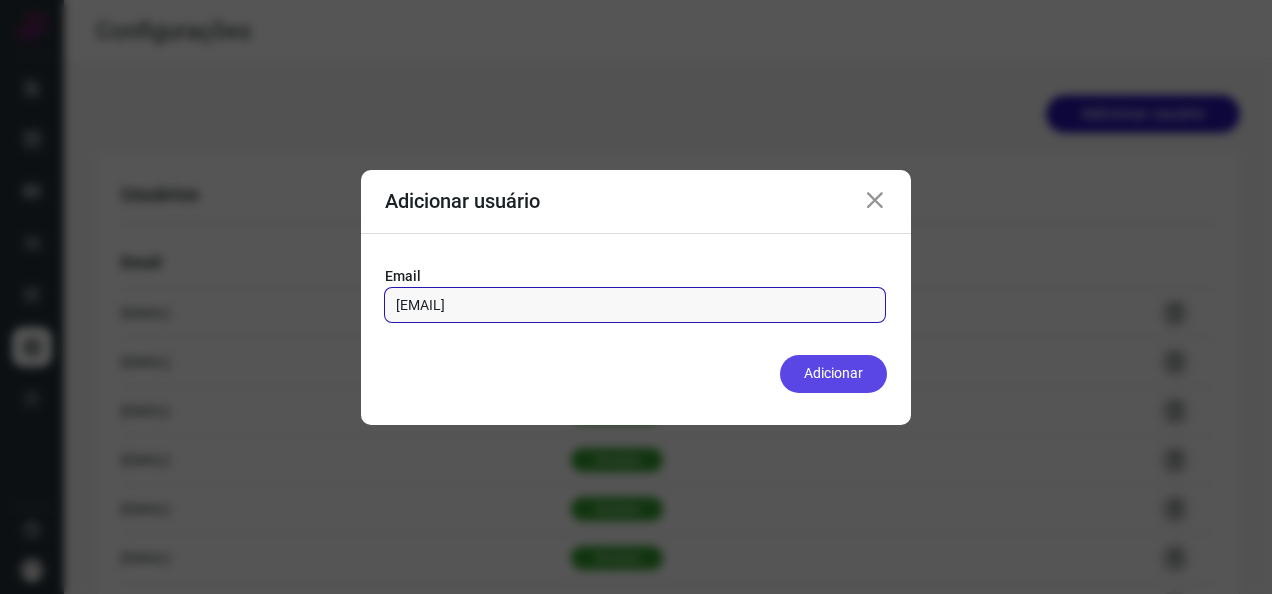 click on "Adicionar" at bounding box center (833, 374) 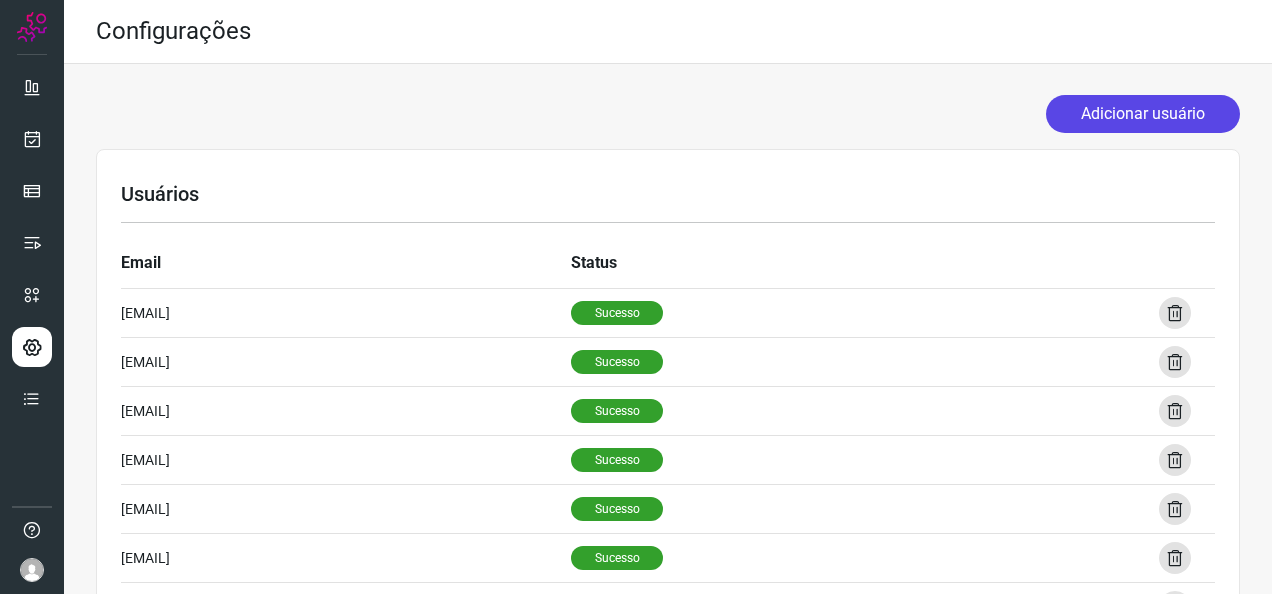 click on "Adicionar usuário" at bounding box center (1143, 114) 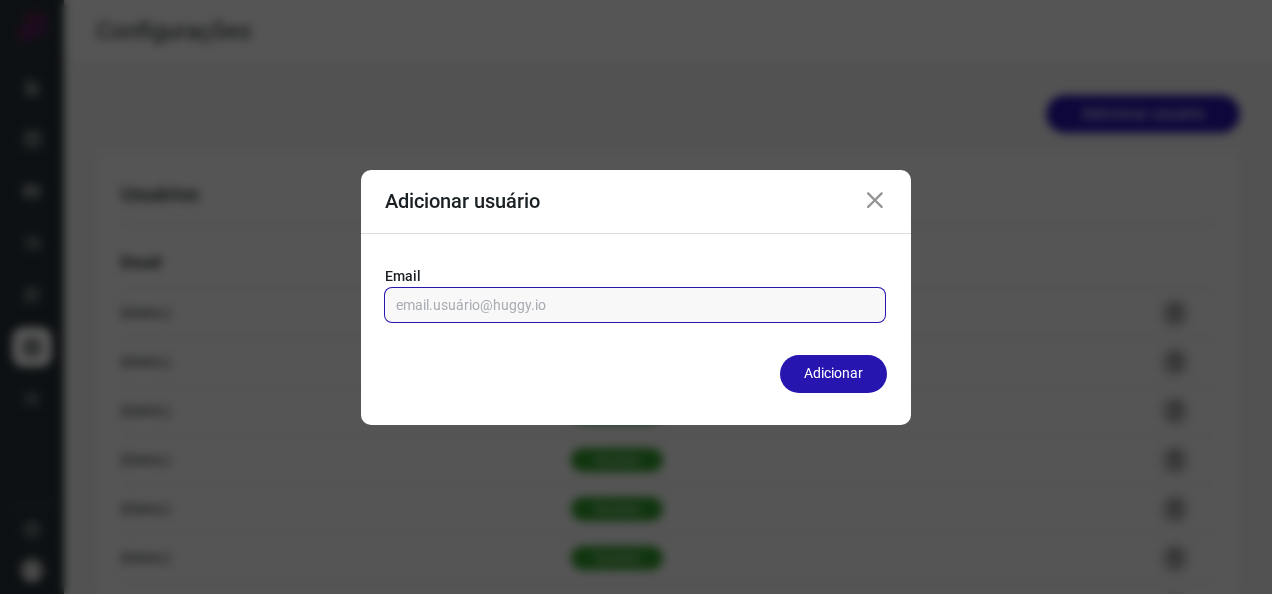 click at bounding box center (635, 305) 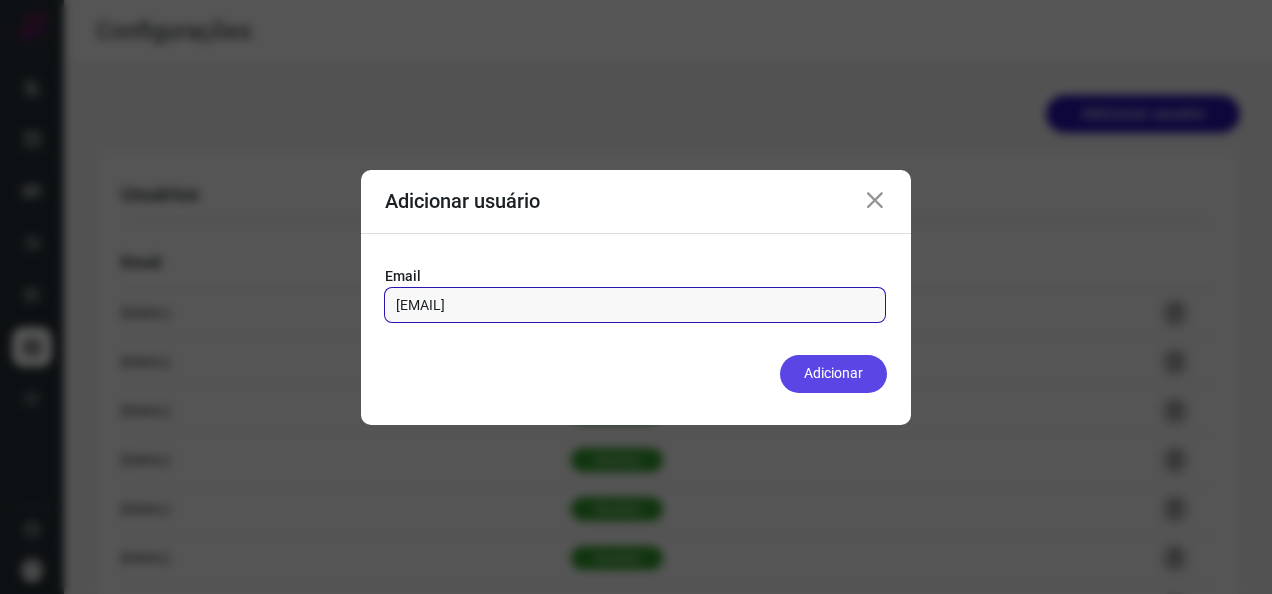 type on "[EMAIL]" 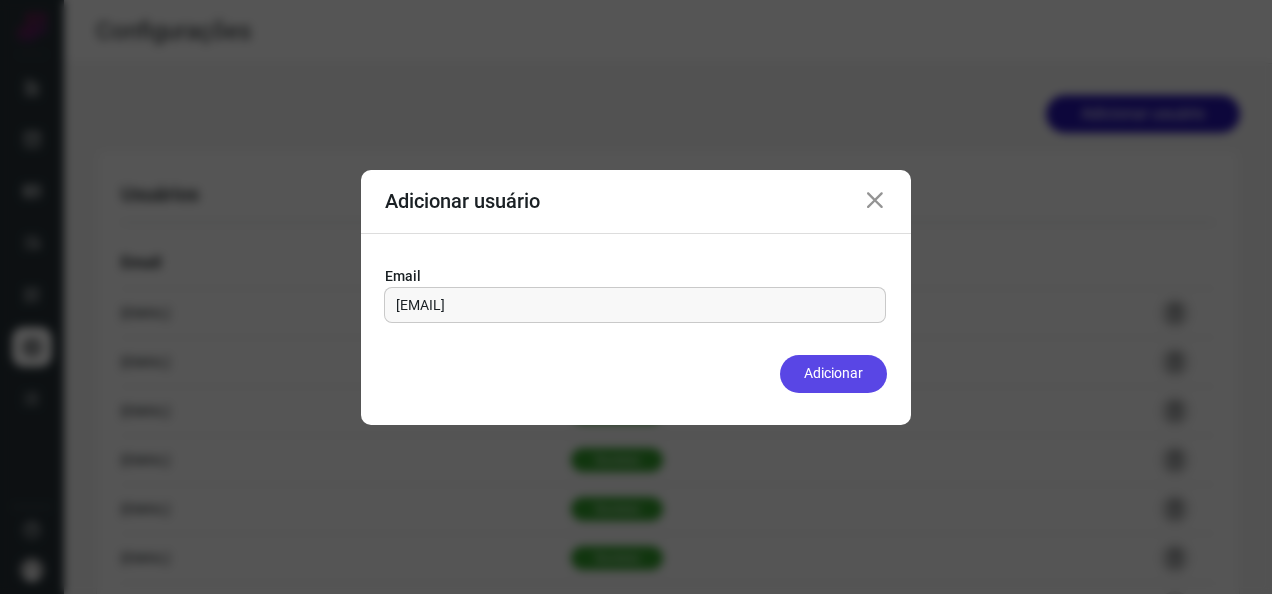 click on "Adicionar" at bounding box center [833, 374] 